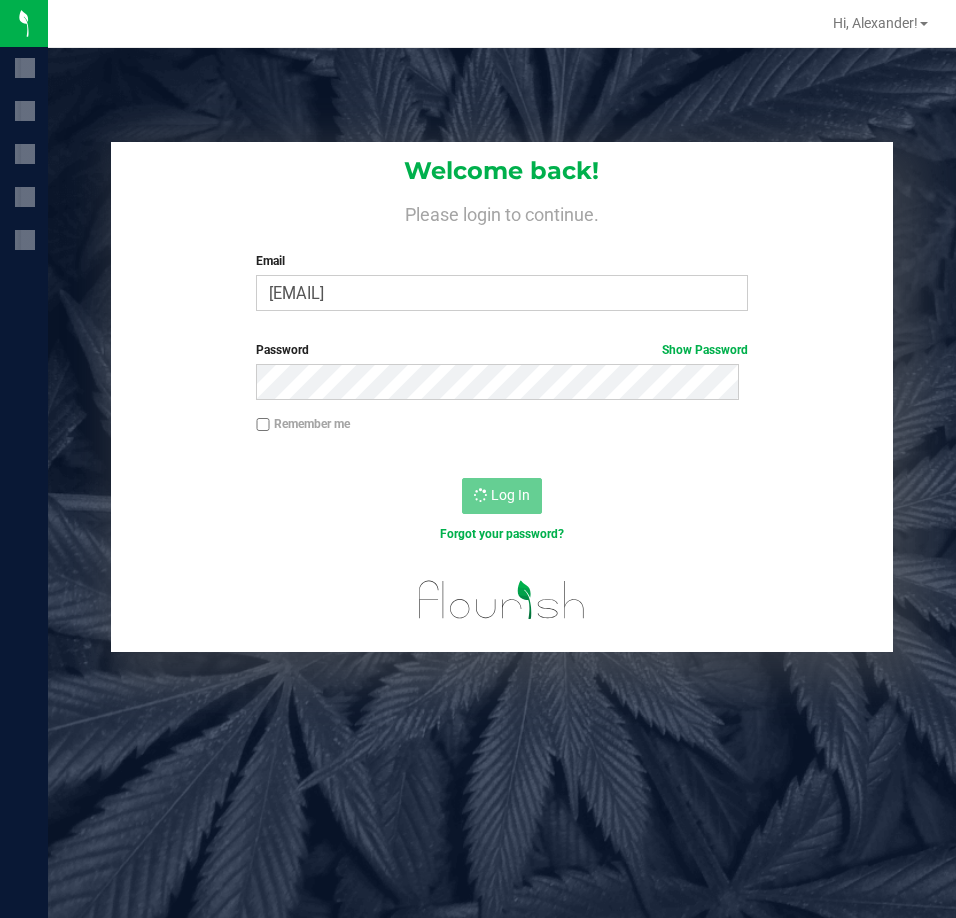 scroll, scrollTop: 0, scrollLeft: 0, axis: both 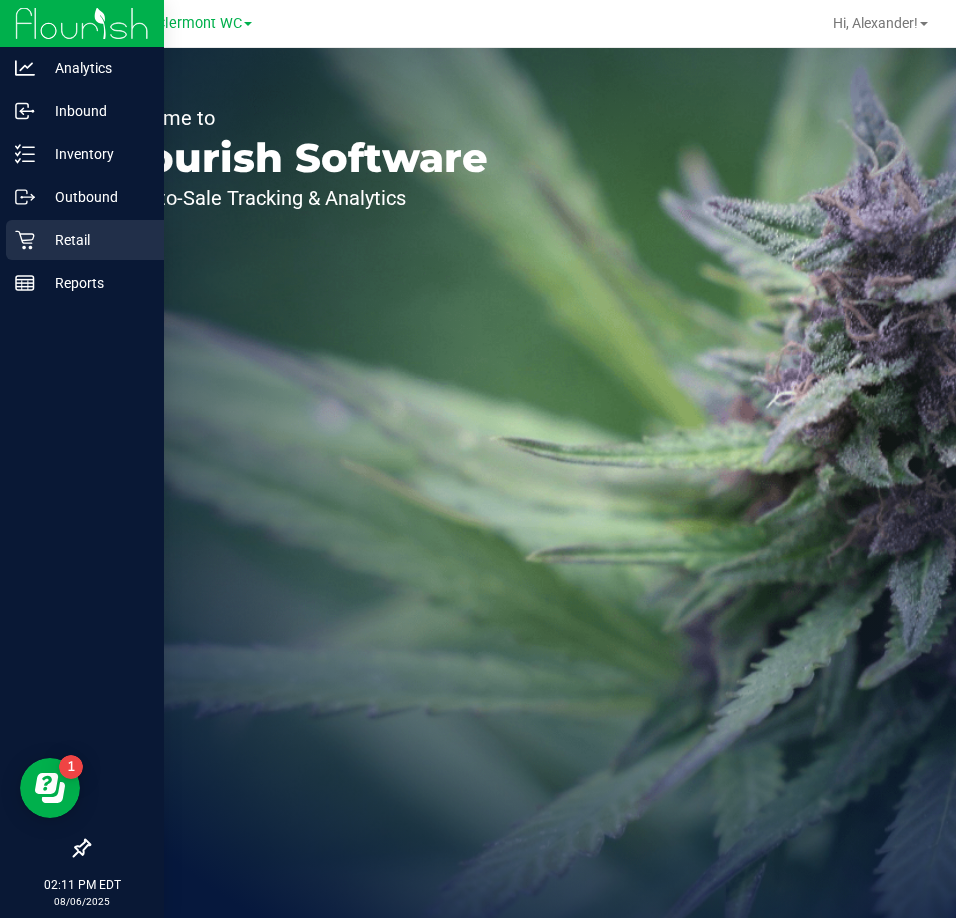 click on "Retail" at bounding box center [95, 240] 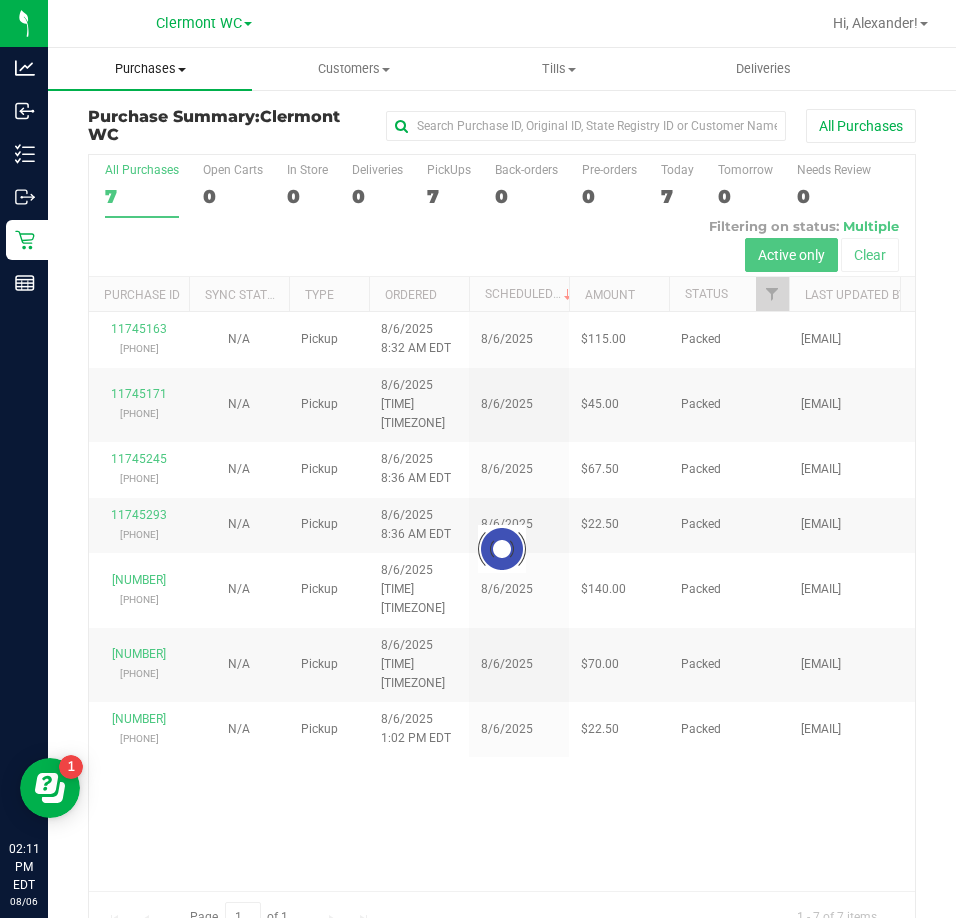click on "Purchases" at bounding box center [150, 69] 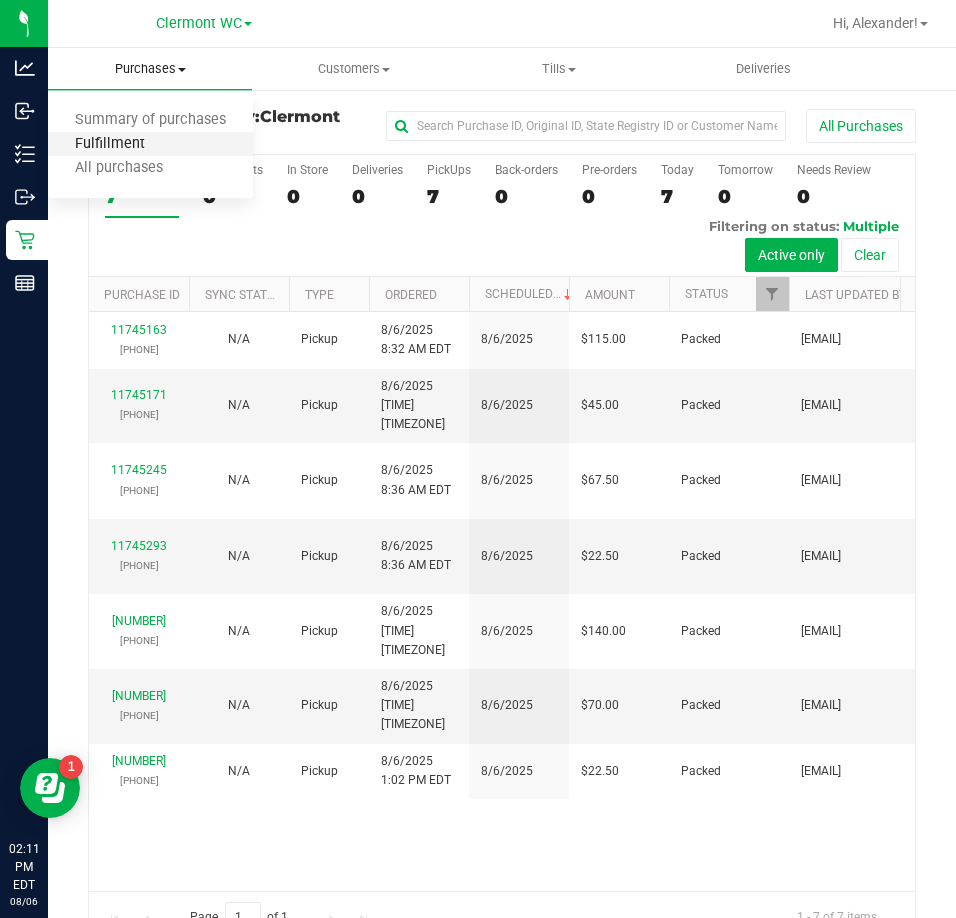 click on "Fulfillment" at bounding box center [110, 144] 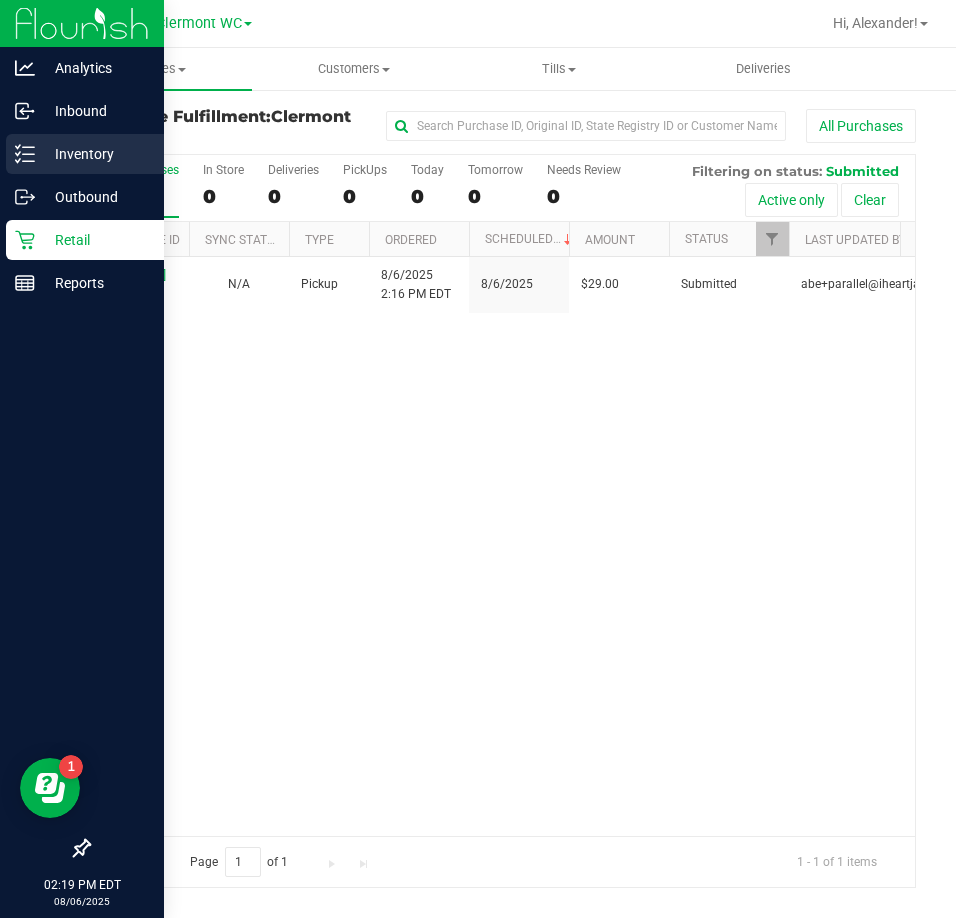click on "Inventory" at bounding box center (95, 154) 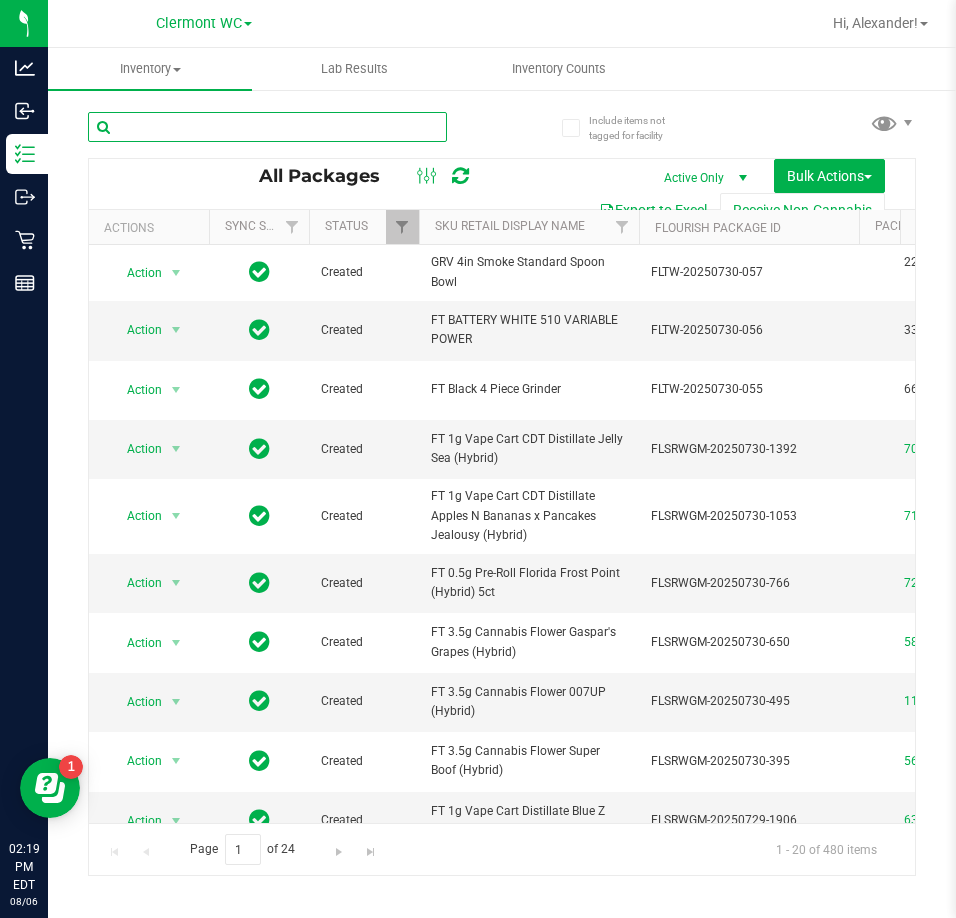 click at bounding box center (267, 127) 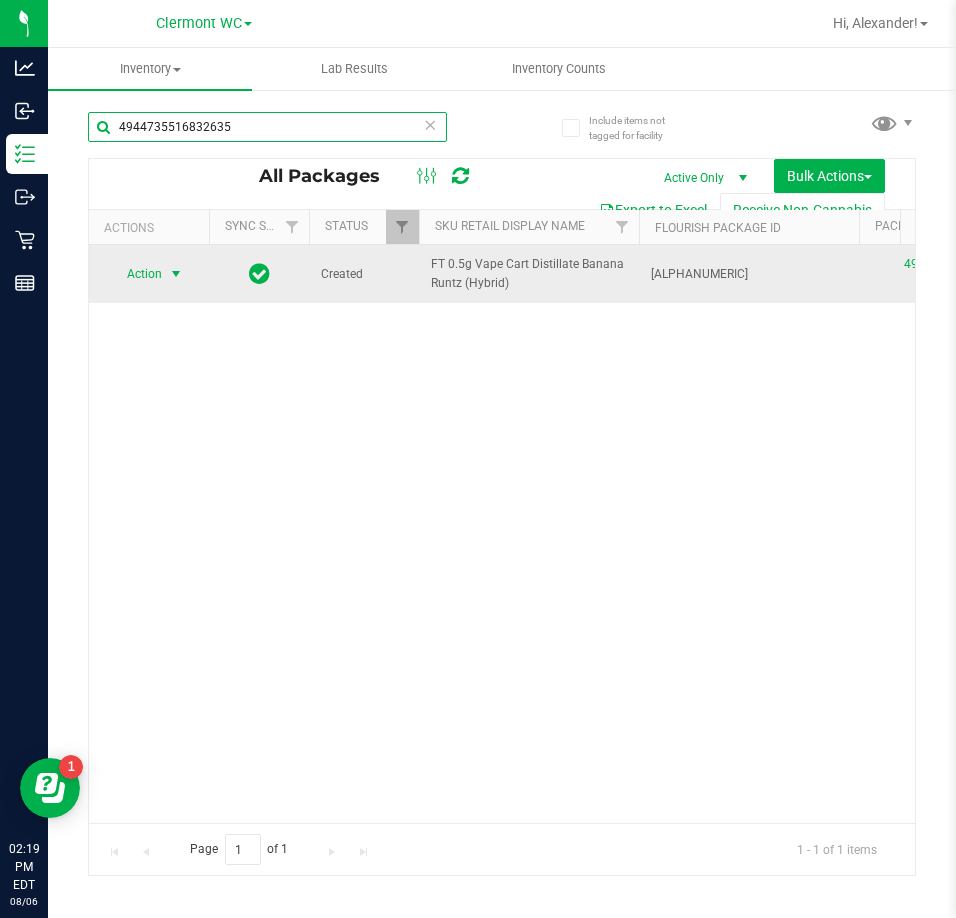 type on "4944735516832635" 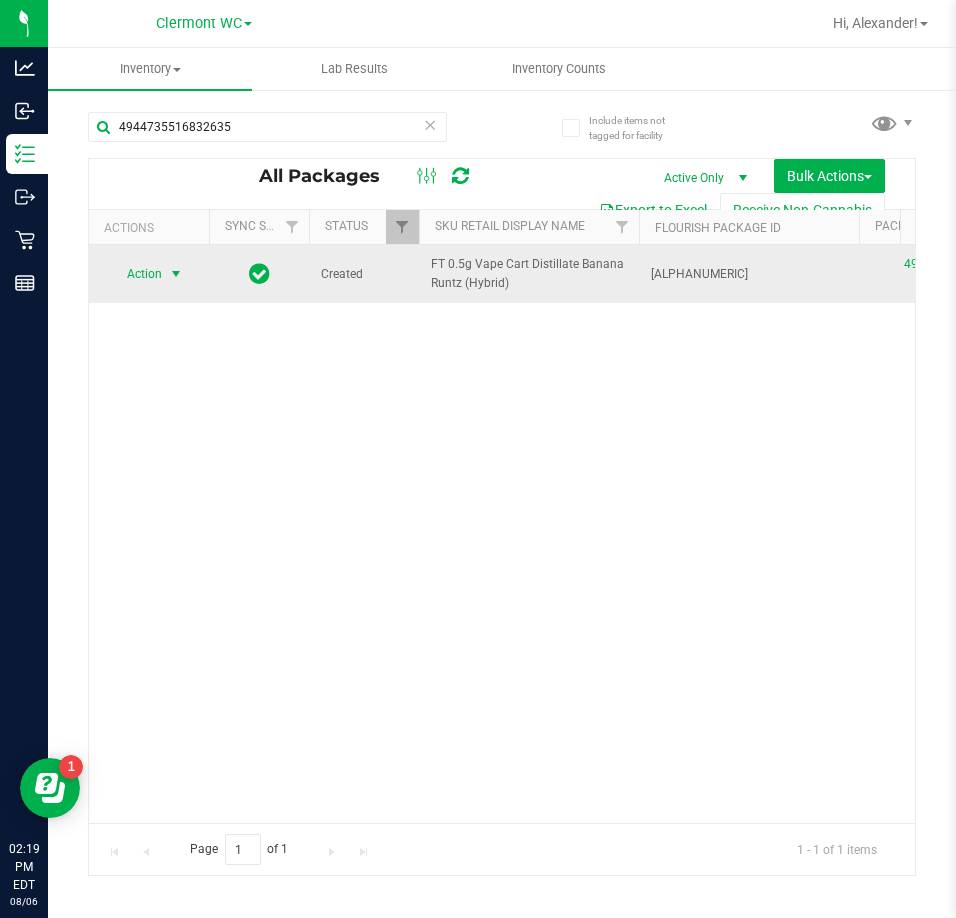 click on "Action" at bounding box center [136, 274] 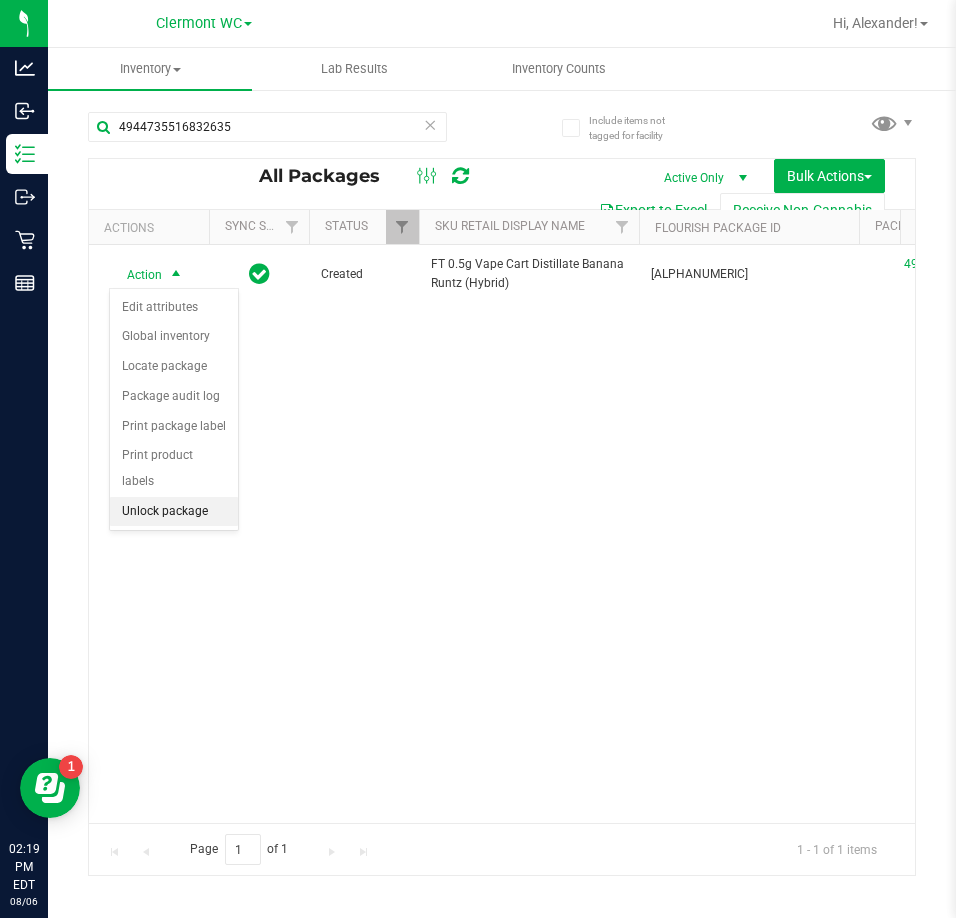 click on "Unlock package" at bounding box center [174, 512] 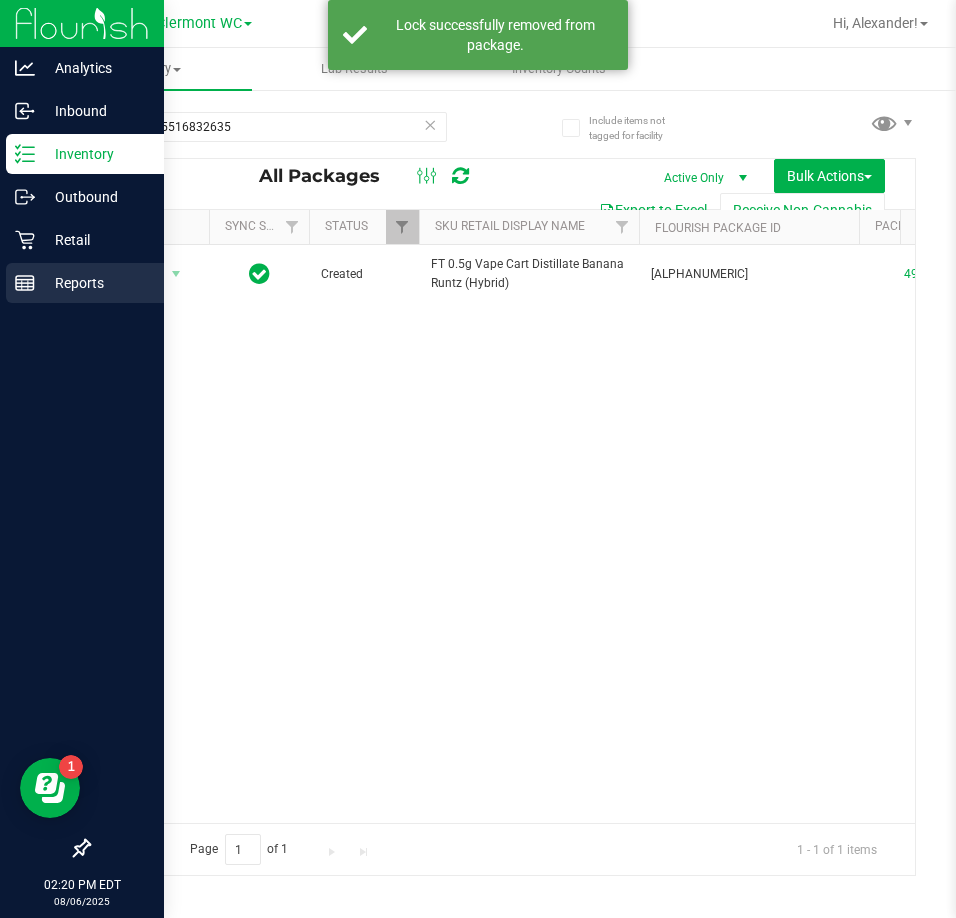 click on "Reports" at bounding box center [85, 283] 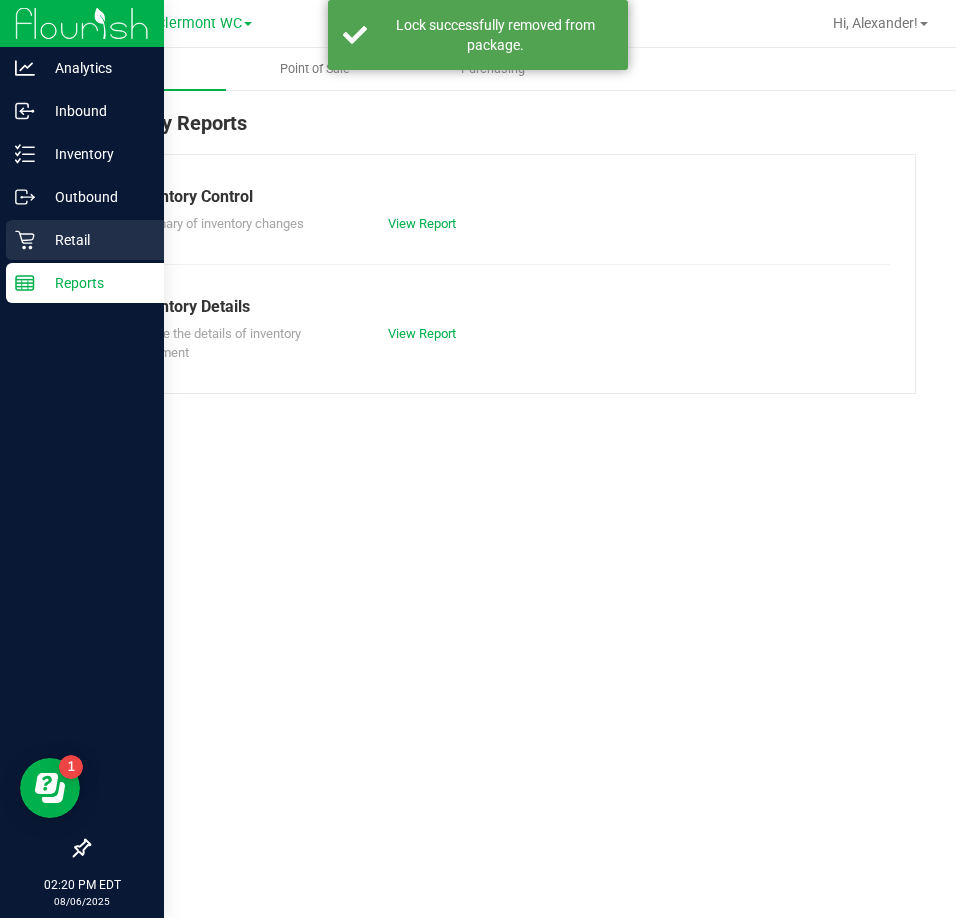 click on "Retail" at bounding box center [95, 240] 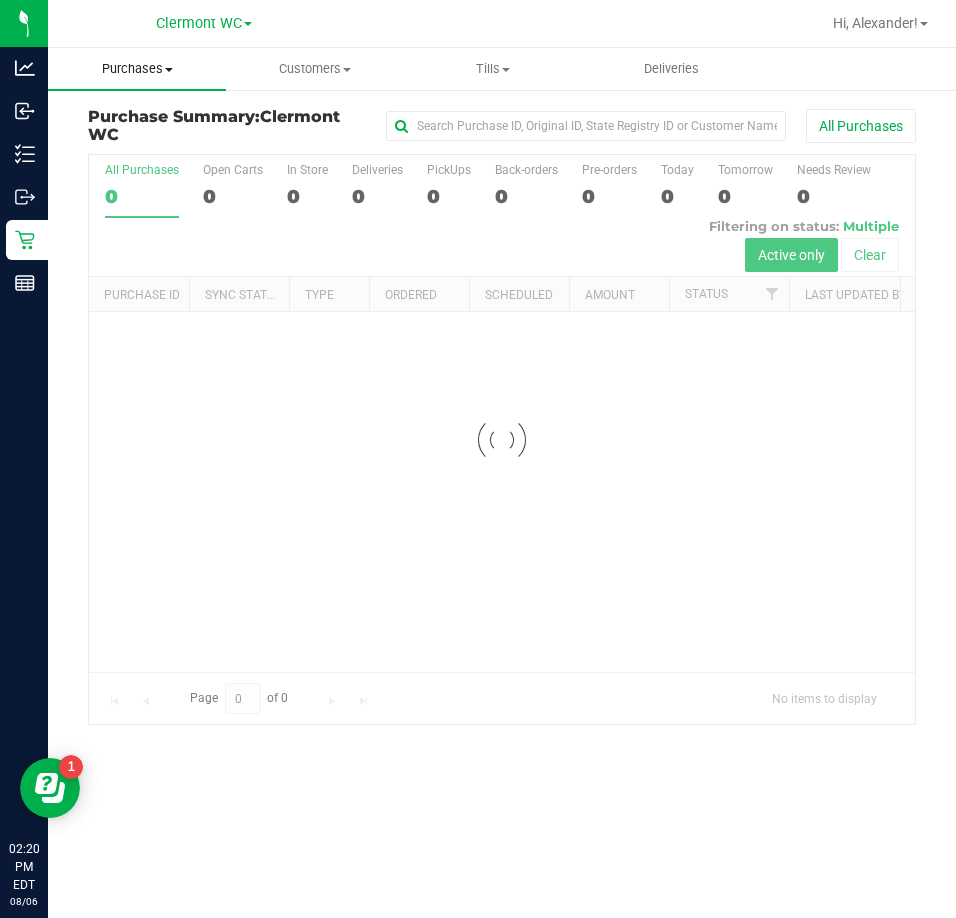 click on "Purchases
Summary of purchases
Fulfillment
All purchases" at bounding box center (137, 69) 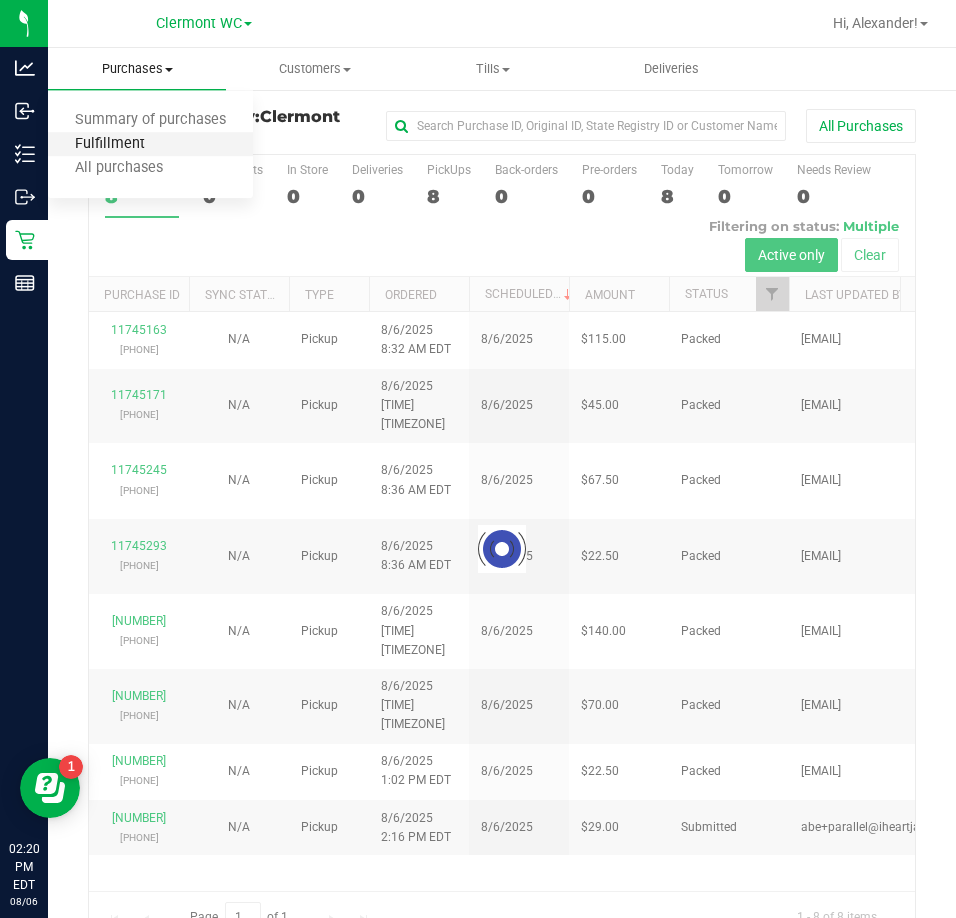 click on "Fulfillment" at bounding box center [110, 144] 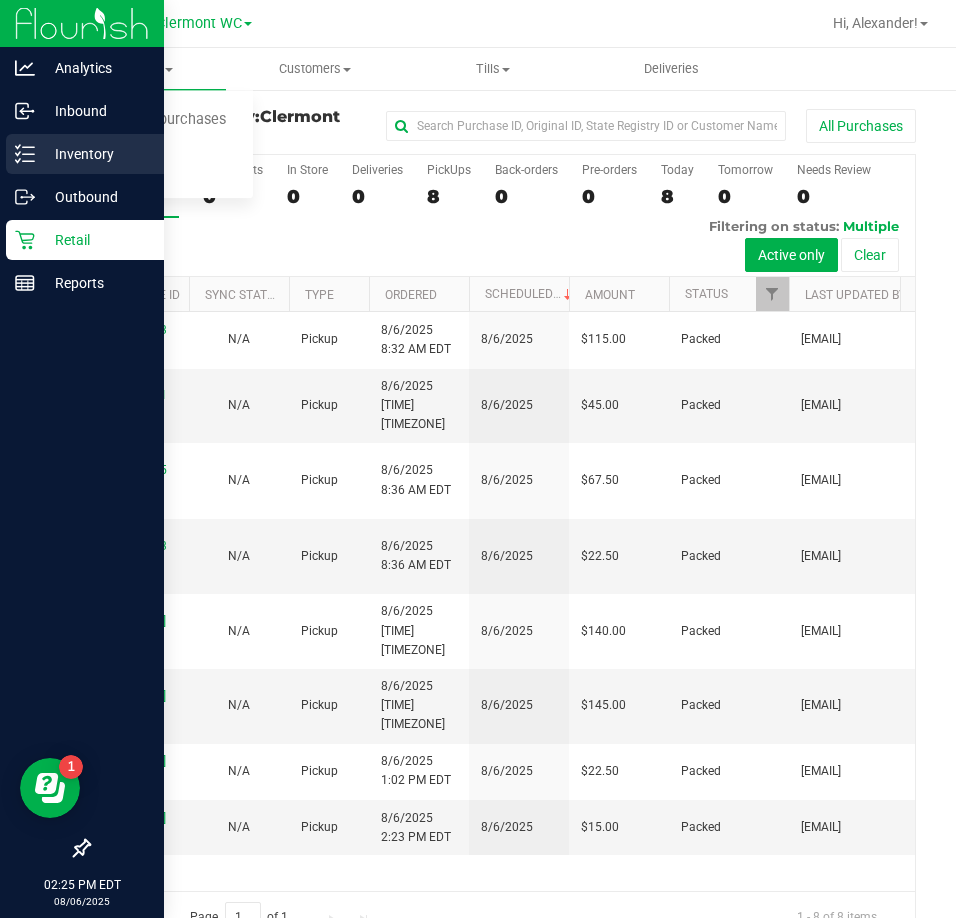 click on "Inventory" at bounding box center [95, 154] 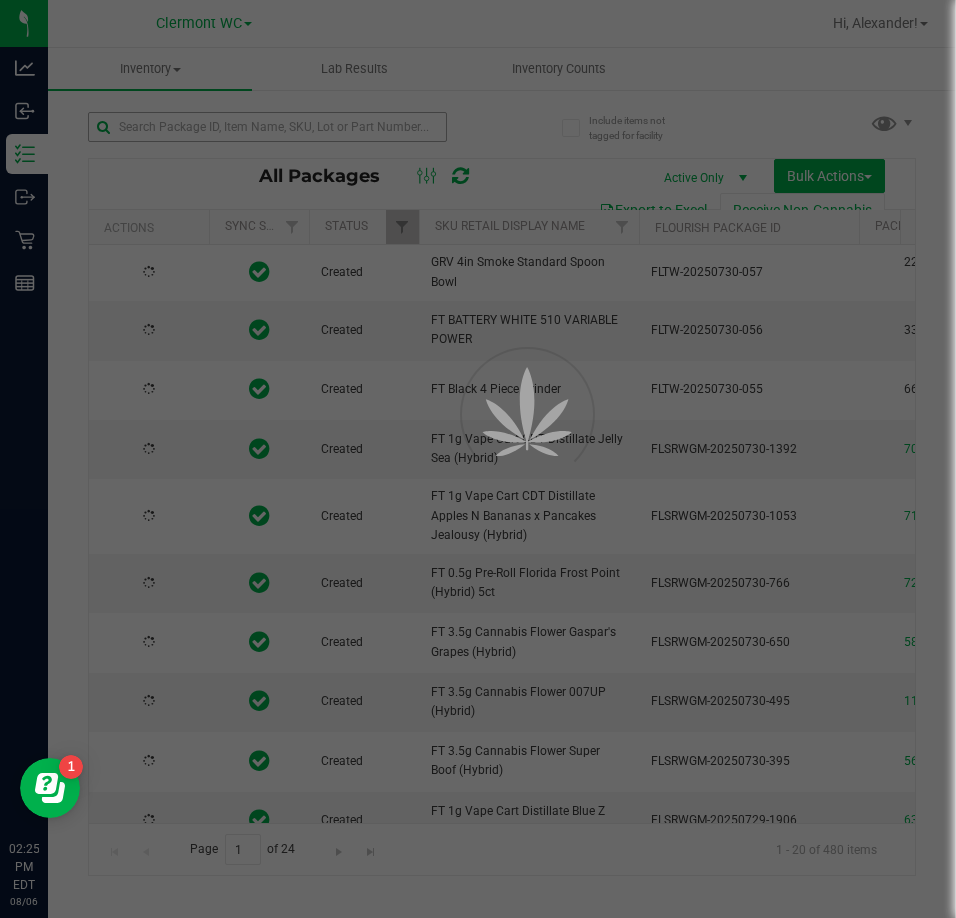 click at bounding box center (478, 459) 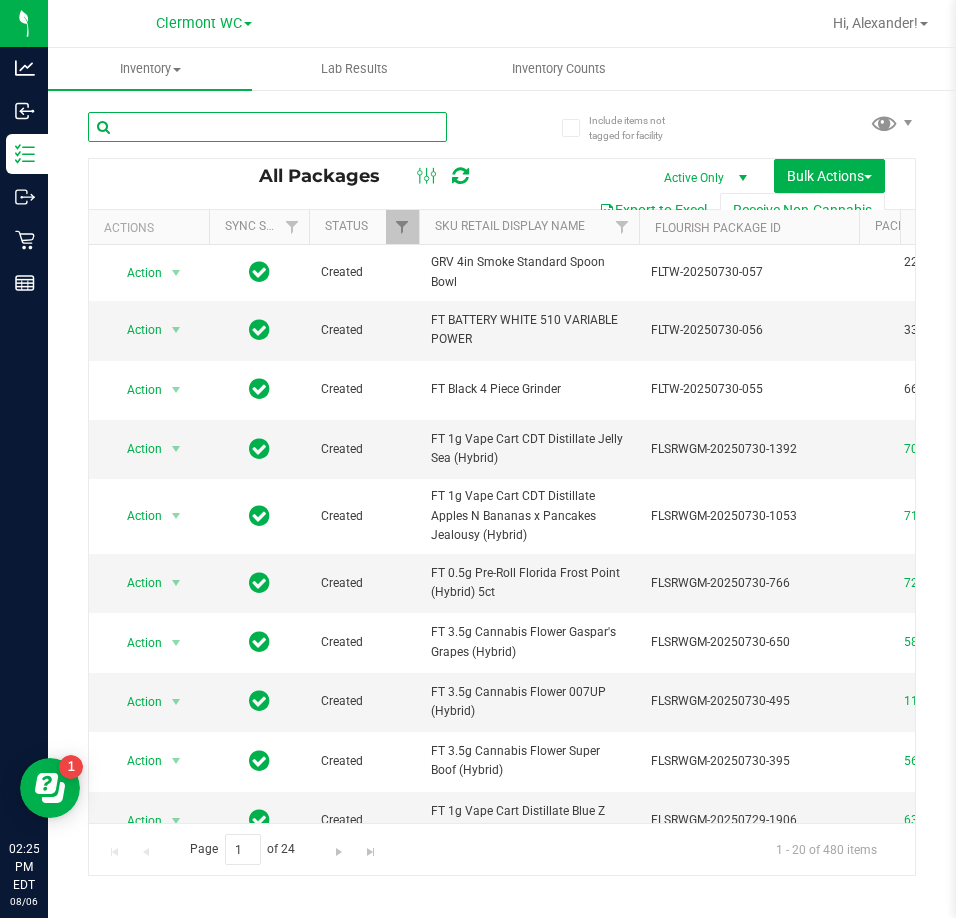 click at bounding box center [267, 127] 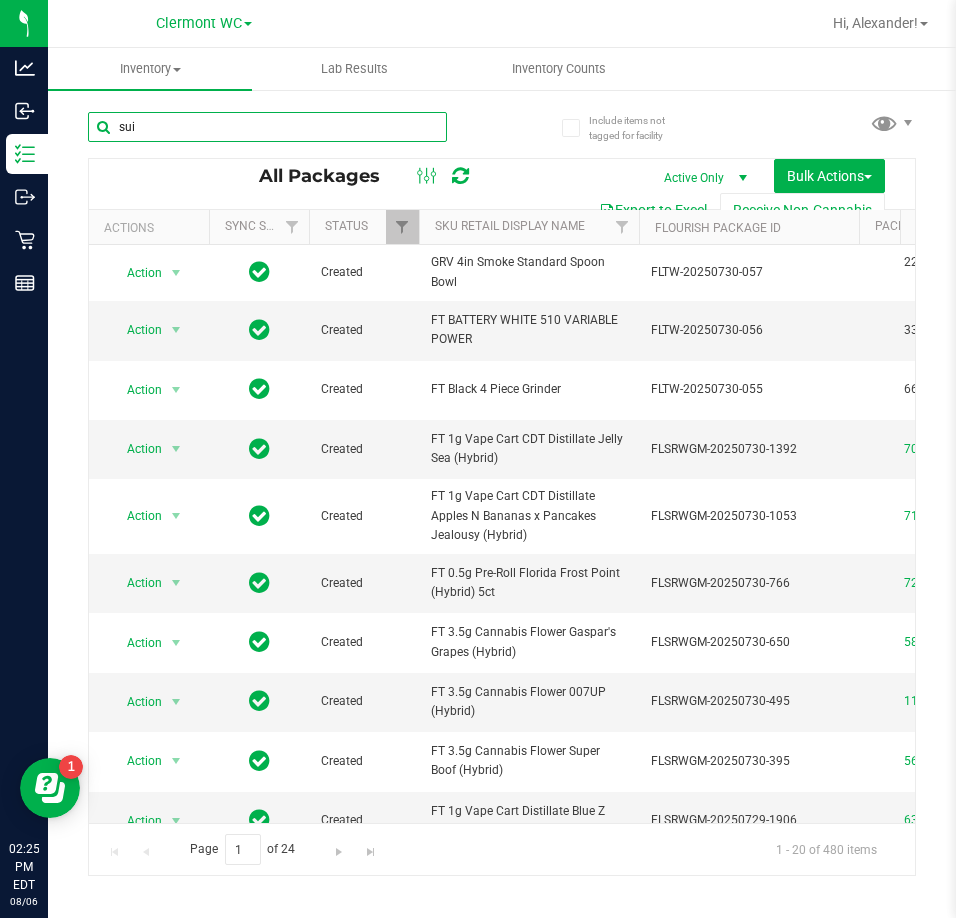type on "sui" 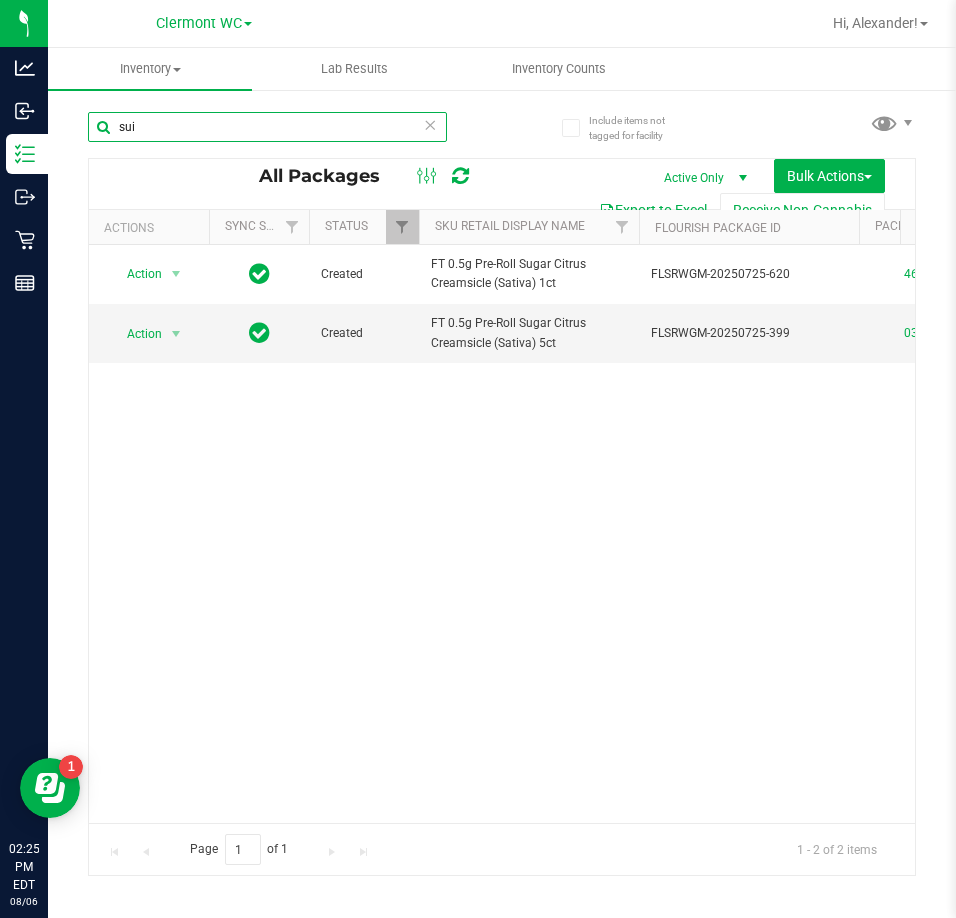 scroll, scrollTop: 0, scrollLeft: 367, axis: horizontal 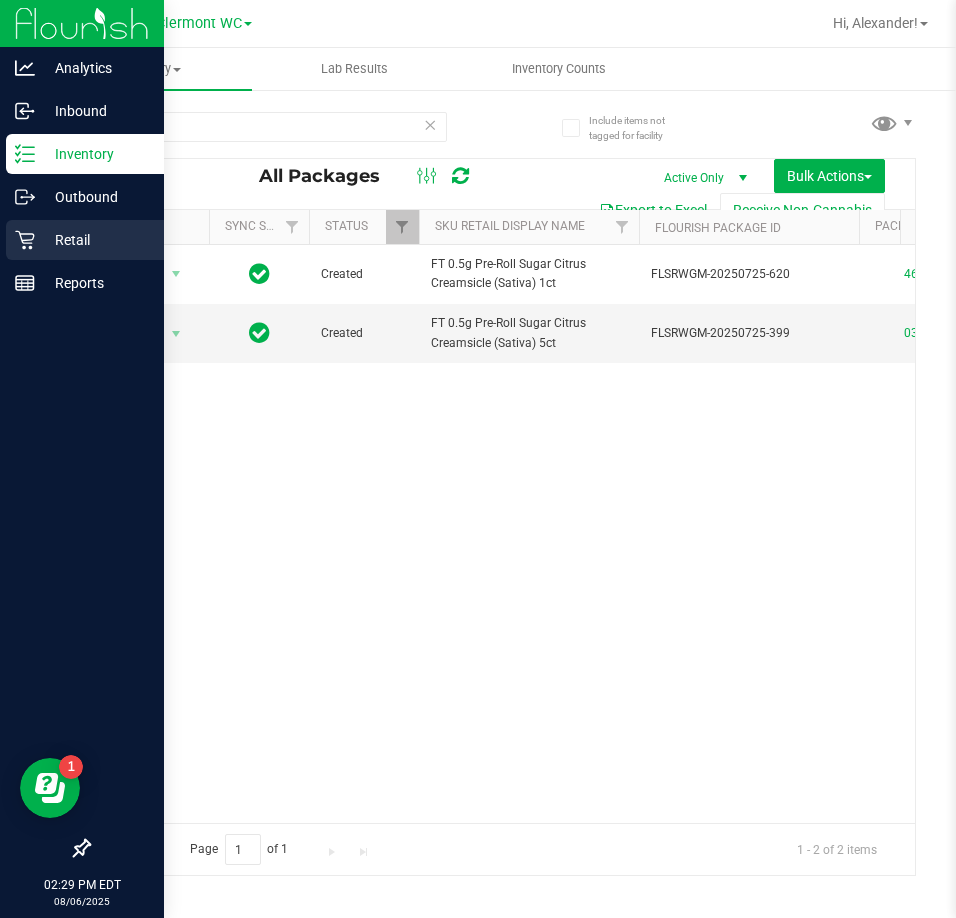 click 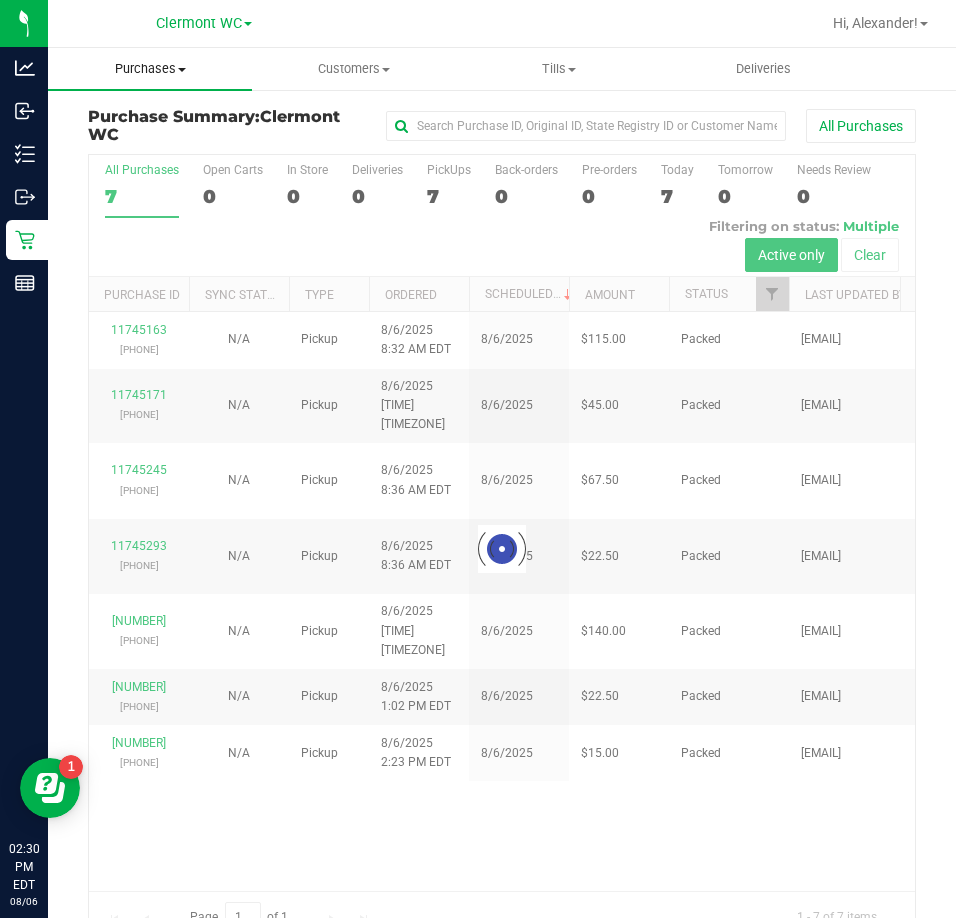 click on "Purchases" at bounding box center [150, 69] 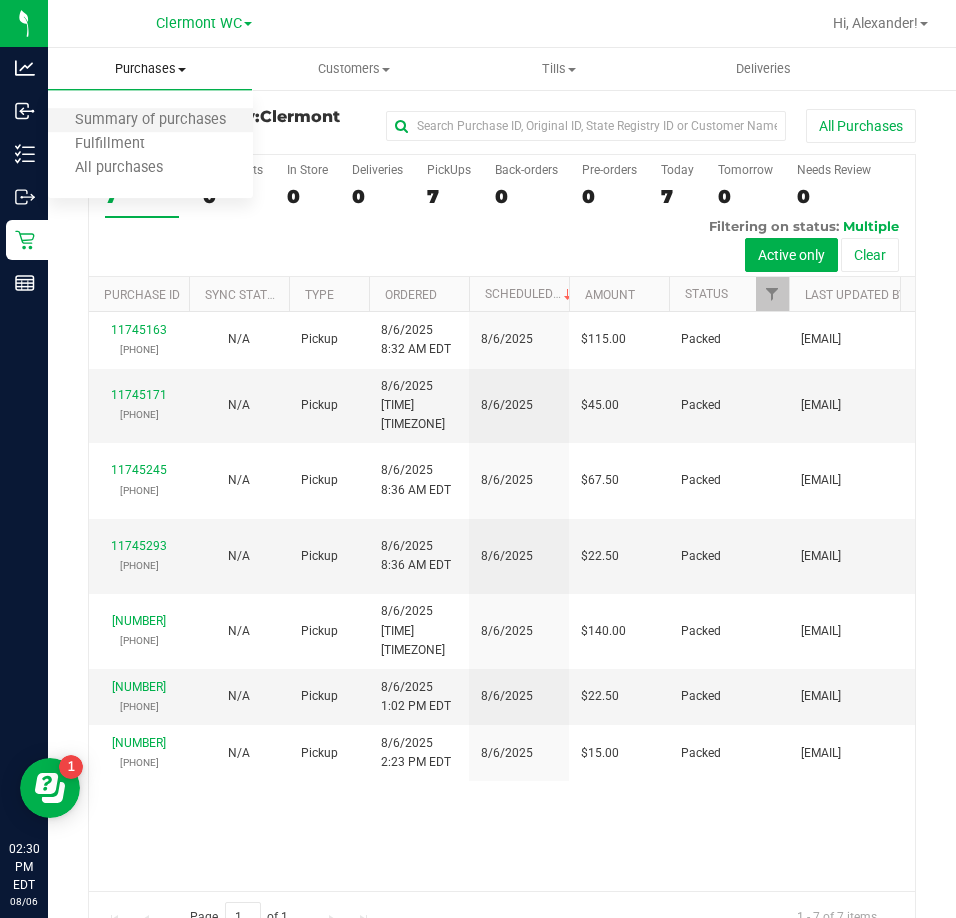 click on "Summary of purchases" at bounding box center [150, 121] 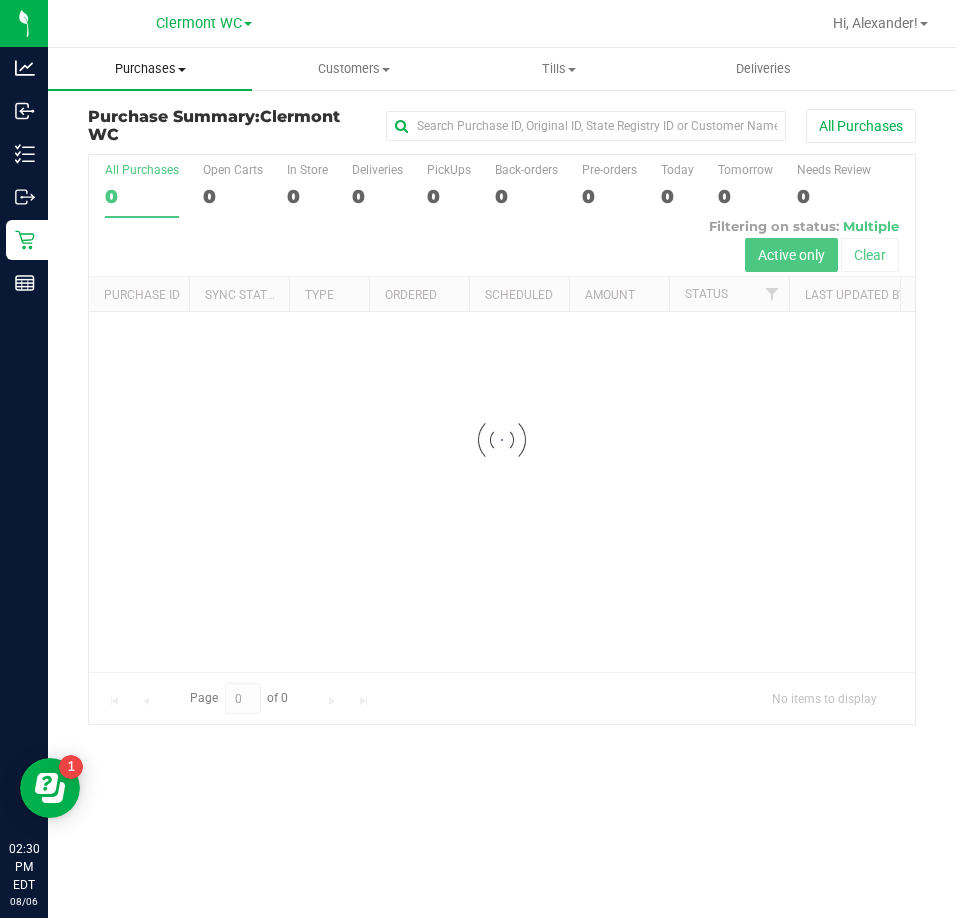click on "Purchases" at bounding box center [150, 69] 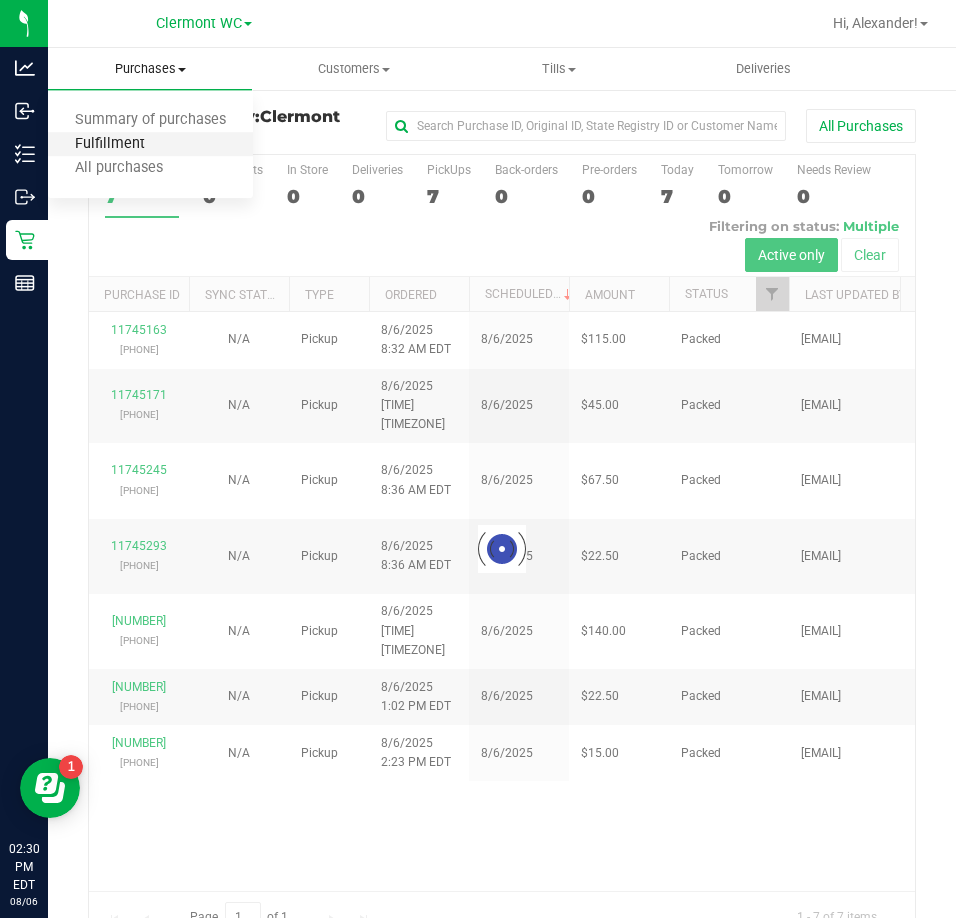 click on "Fulfillment" at bounding box center (110, 144) 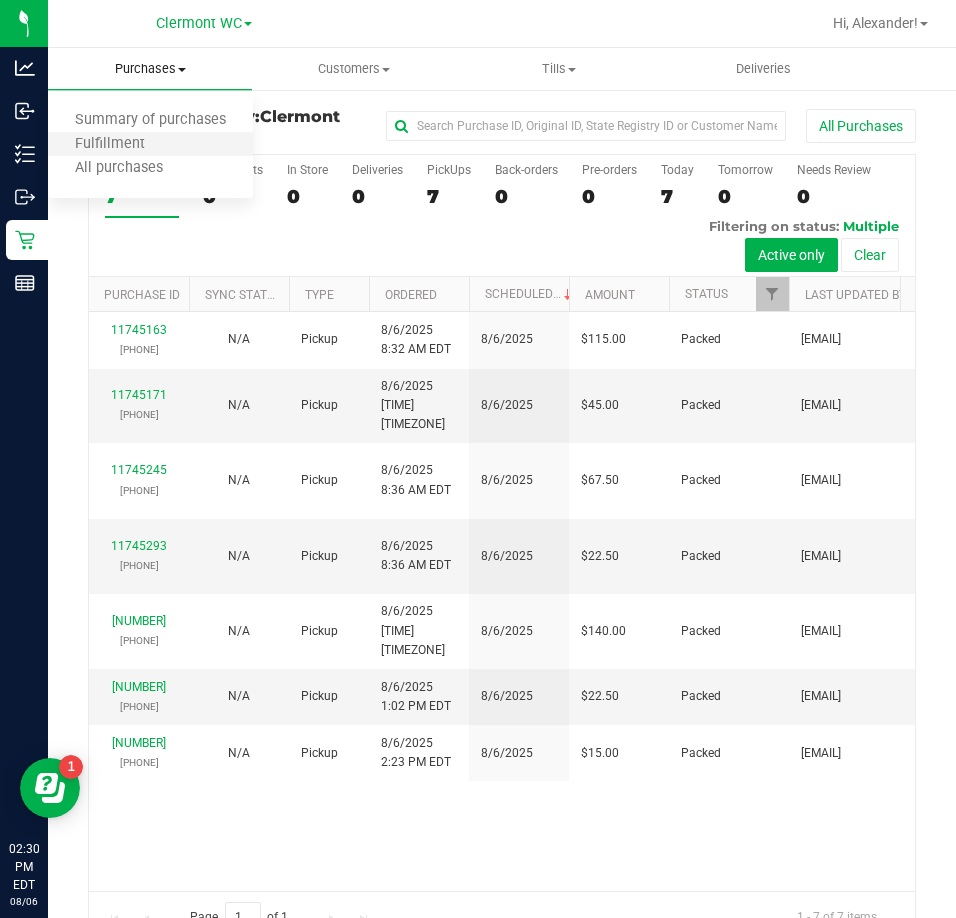 click on "Fulfillment" at bounding box center [150, 145] 